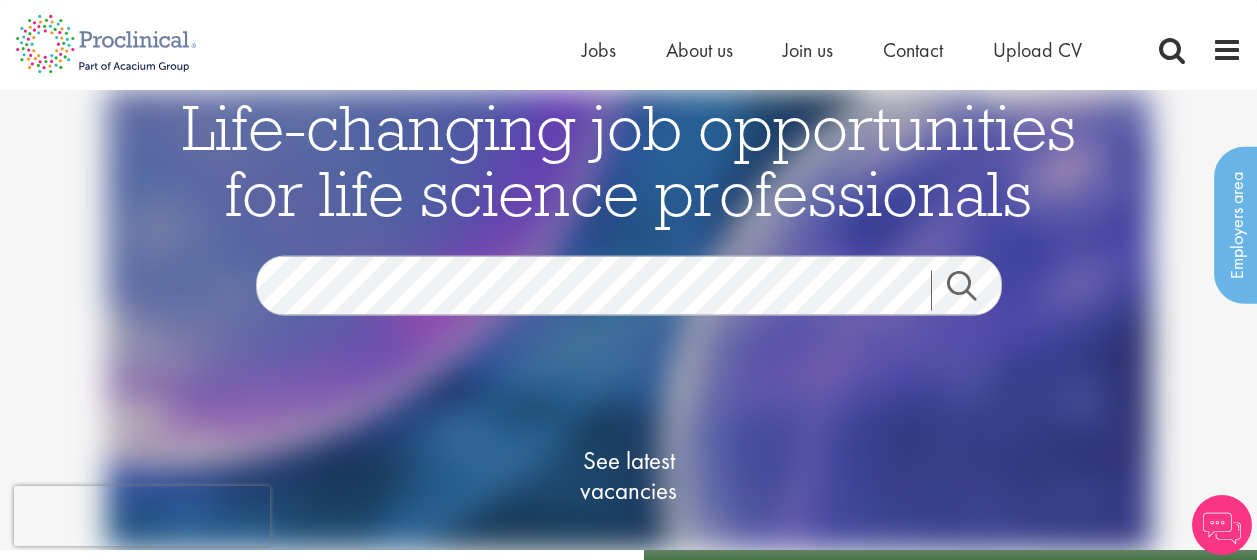 scroll, scrollTop: 0, scrollLeft: 0, axis: both 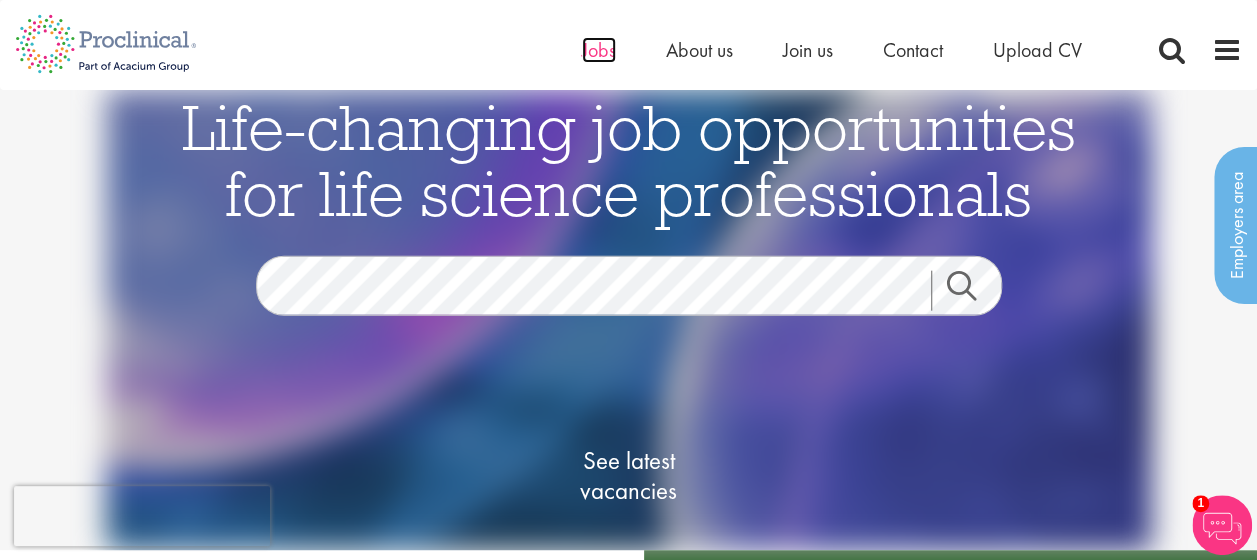 click on "Jobs" at bounding box center (599, 50) 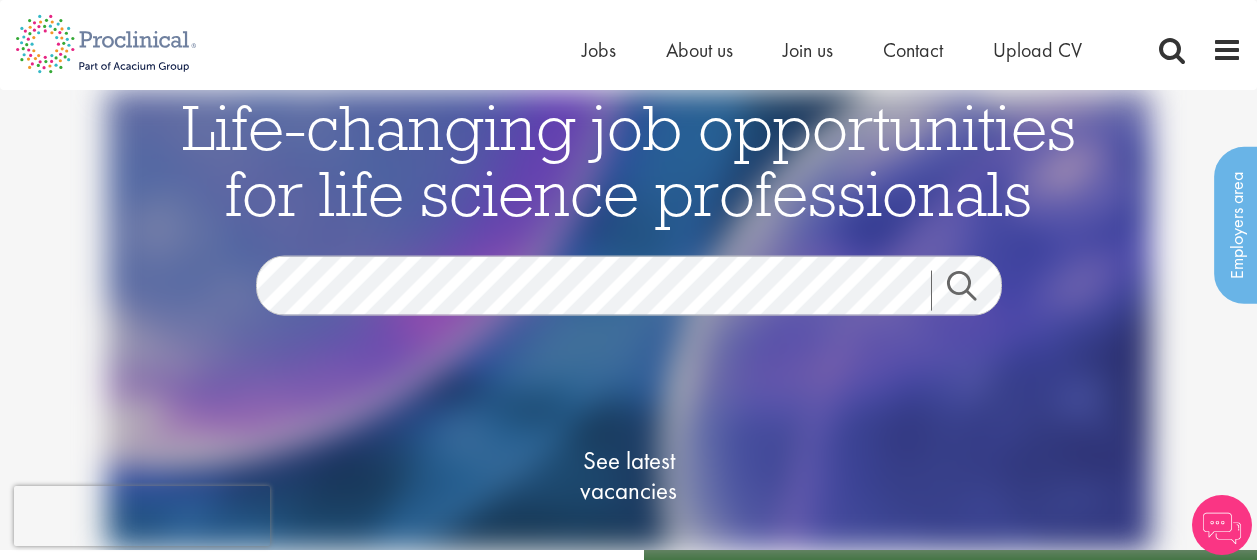 scroll, scrollTop: 0, scrollLeft: 0, axis: both 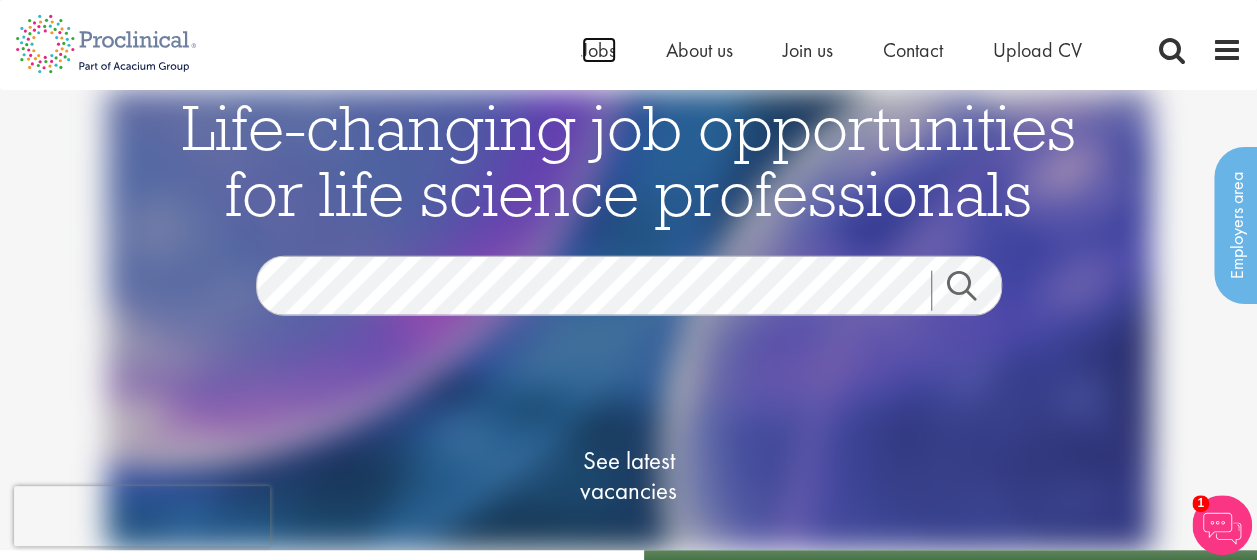 click on "Jobs" at bounding box center [599, 50] 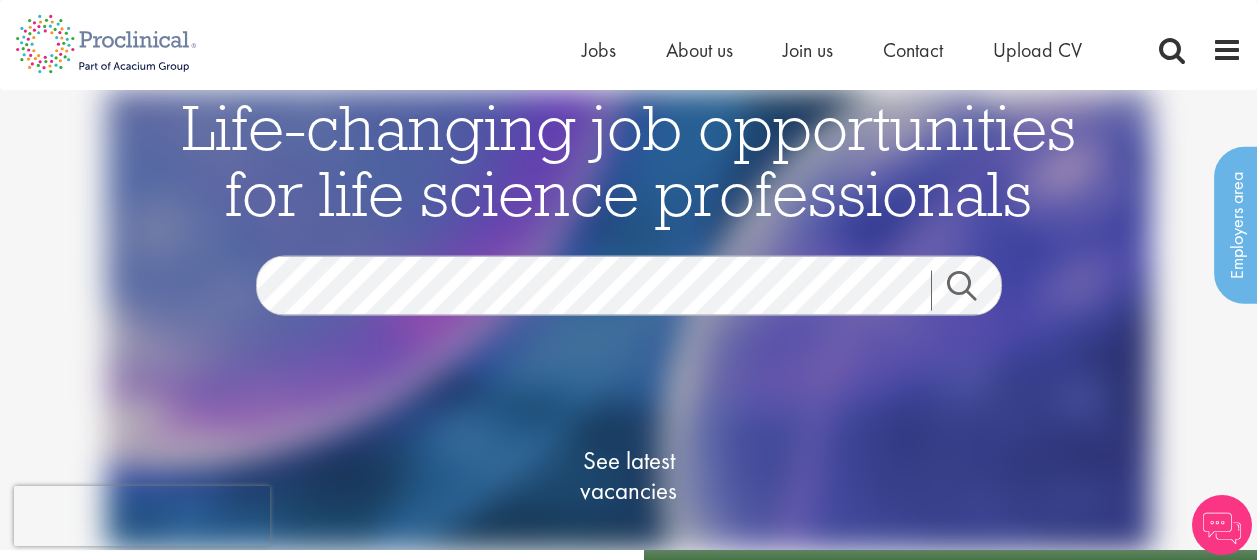 scroll, scrollTop: 0, scrollLeft: 0, axis: both 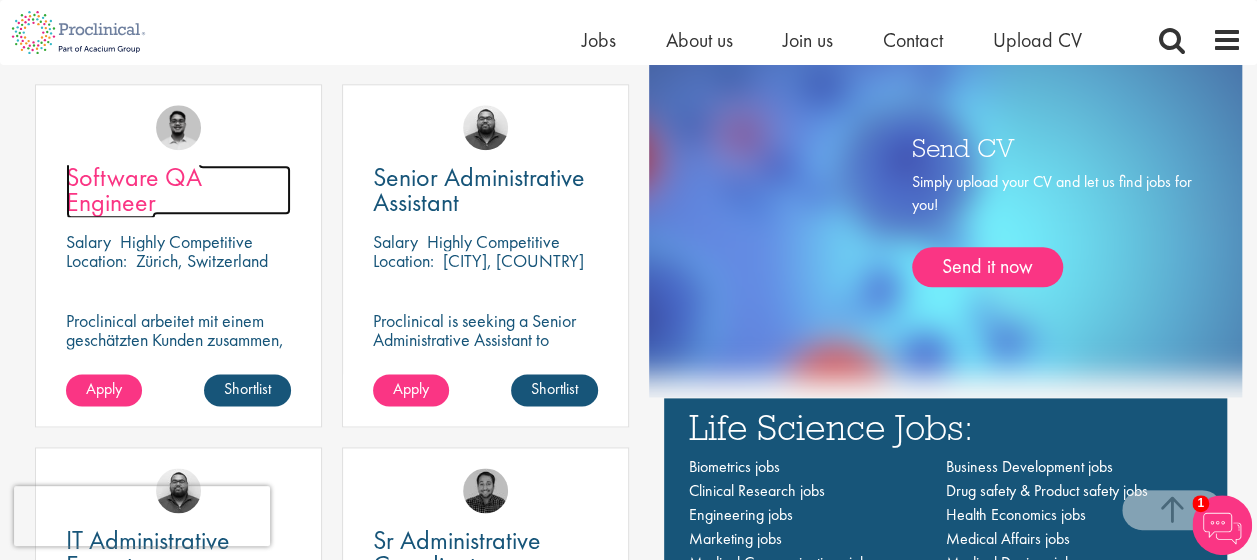 click on "Software QA Engineer" at bounding box center (134, 189) 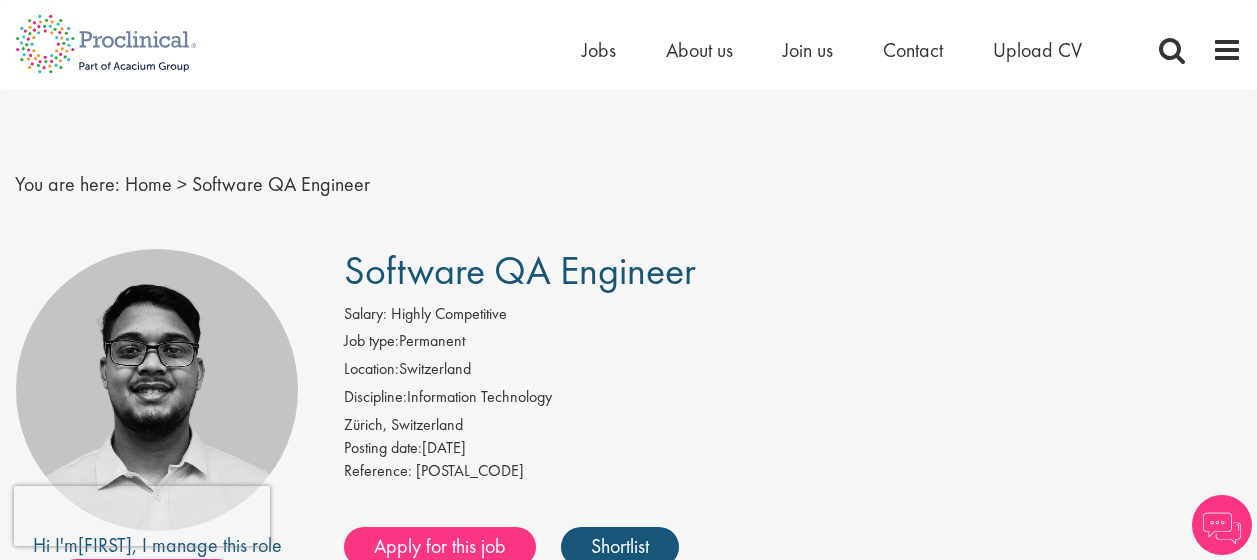 scroll, scrollTop: 0, scrollLeft: 0, axis: both 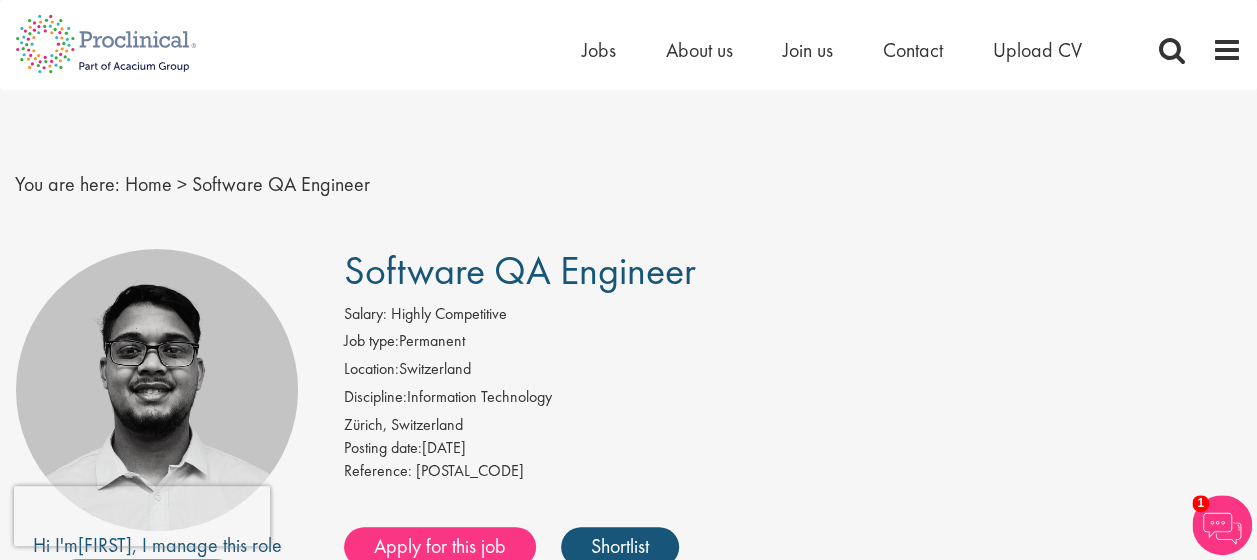 drag, startPoint x: 715, startPoint y: 274, endPoint x: 350, endPoint y: 278, distance: 365.0219 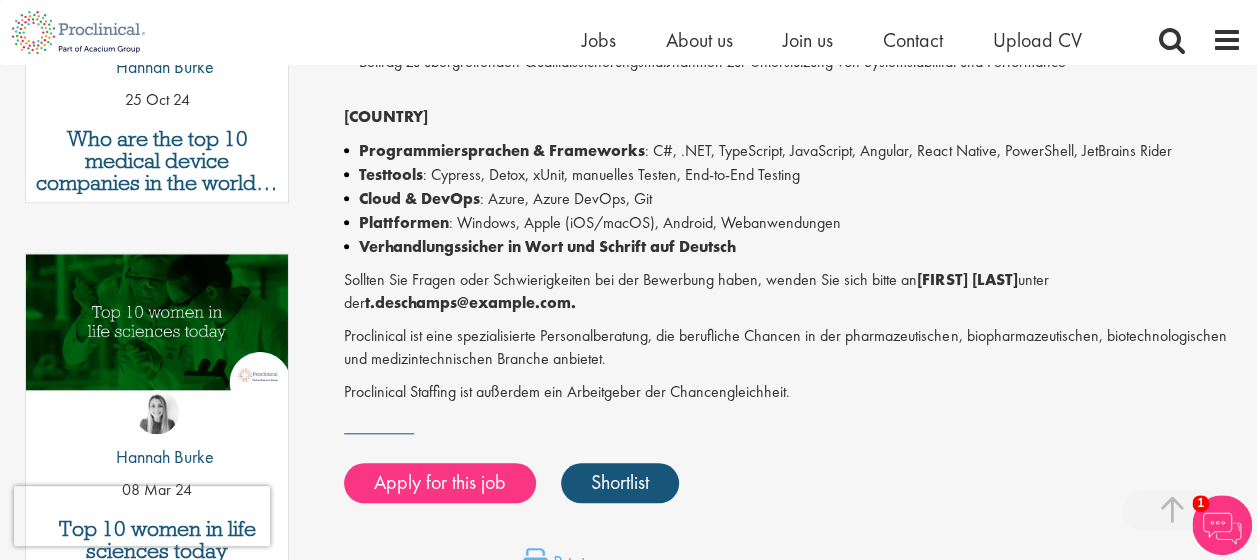 scroll, scrollTop: 812, scrollLeft: 0, axis: vertical 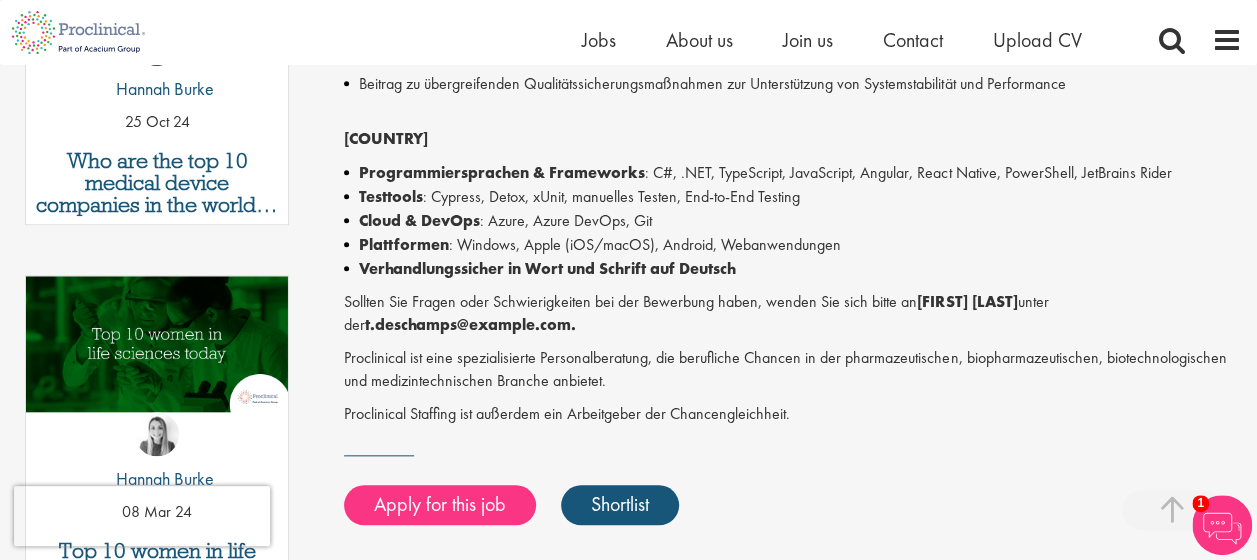 drag, startPoint x: 1064, startPoint y: 306, endPoint x: 986, endPoint y: 294, distance: 78.91768 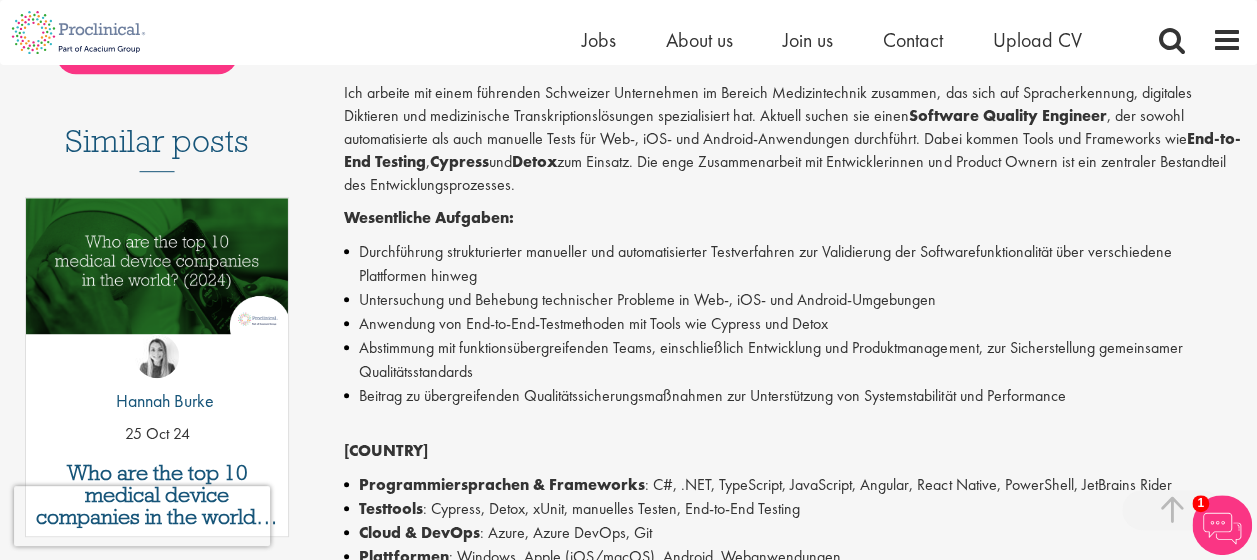 scroll, scrollTop: 494, scrollLeft: 0, axis: vertical 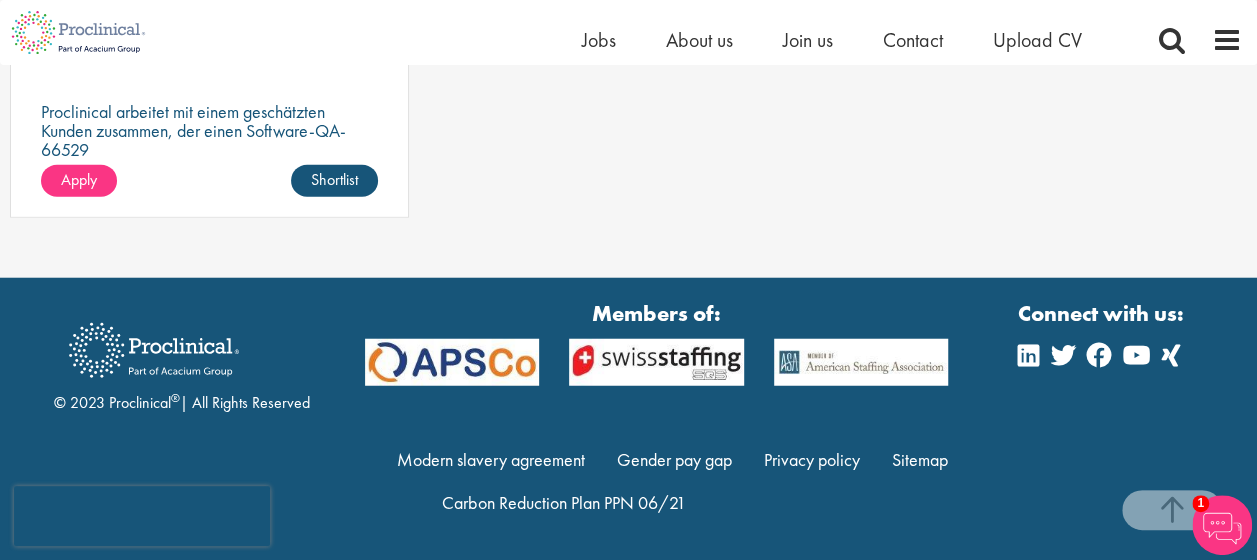 drag, startPoint x: 126, startPoint y: 298, endPoint x: 200, endPoint y: 352, distance: 91.60786 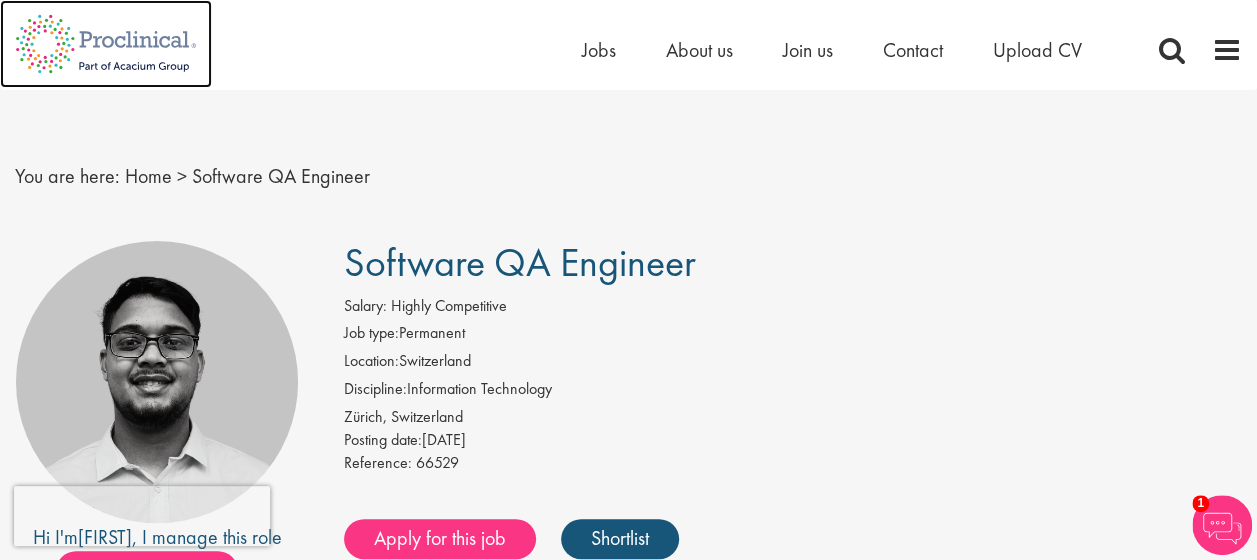 scroll, scrollTop: 0, scrollLeft: 0, axis: both 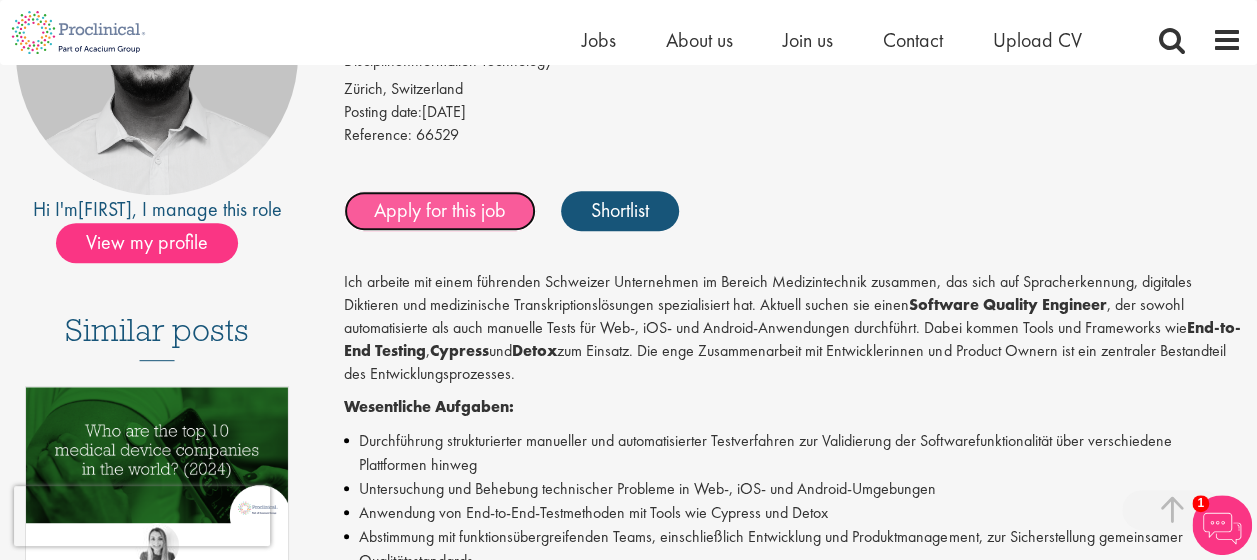 click on "Apply for this job" at bounding box center [440, 211] 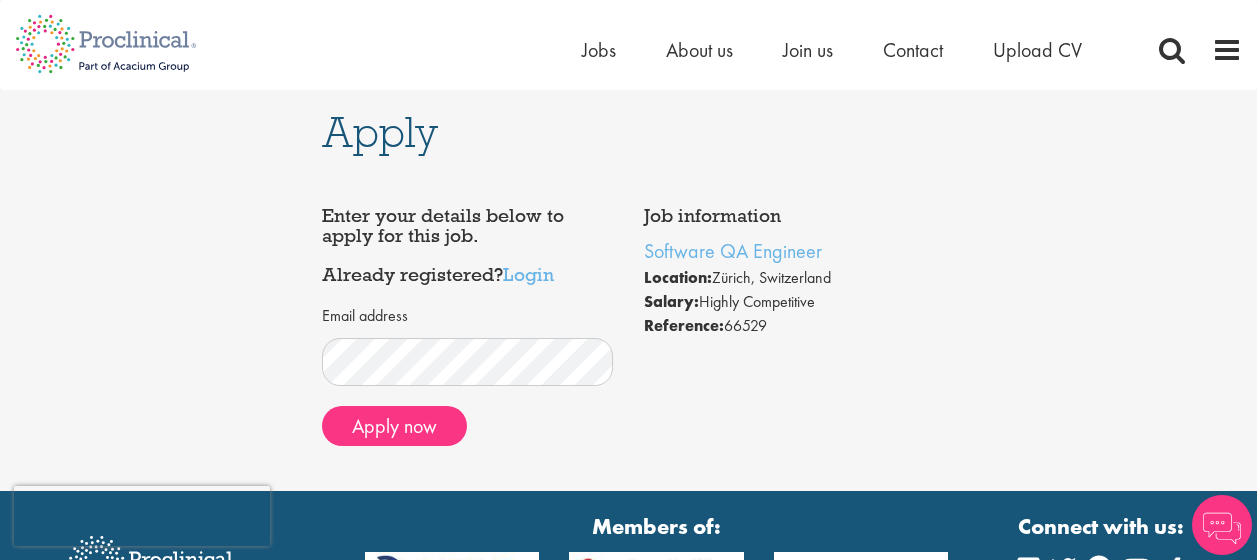 scroll, scrollTop: 0, scrollLeft: 0, axis: both 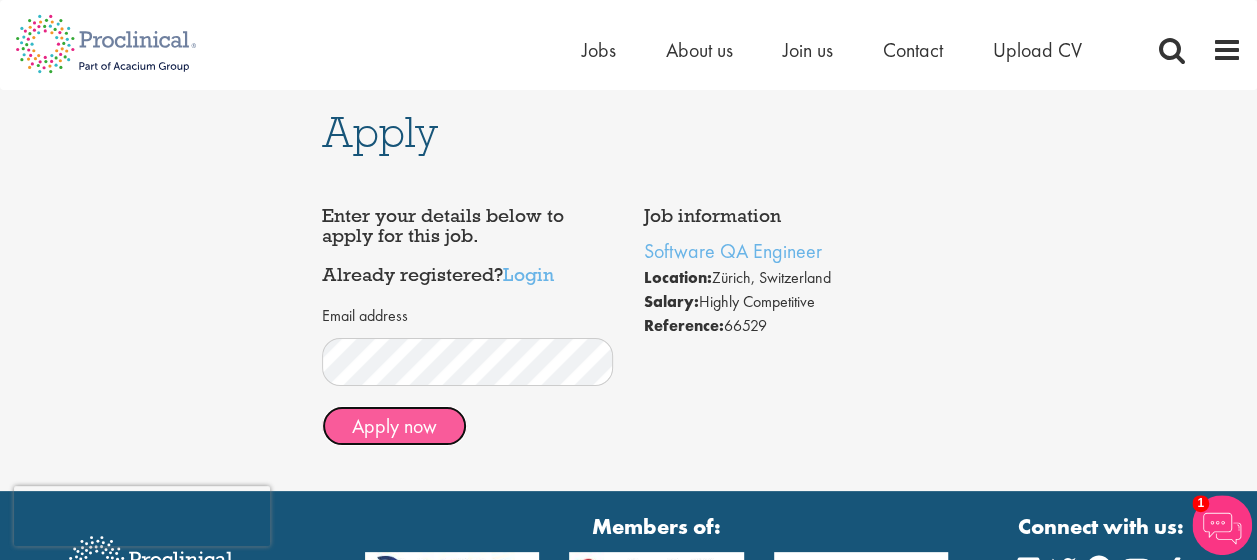 click on "Apply now" at bounding box center (394, 426) 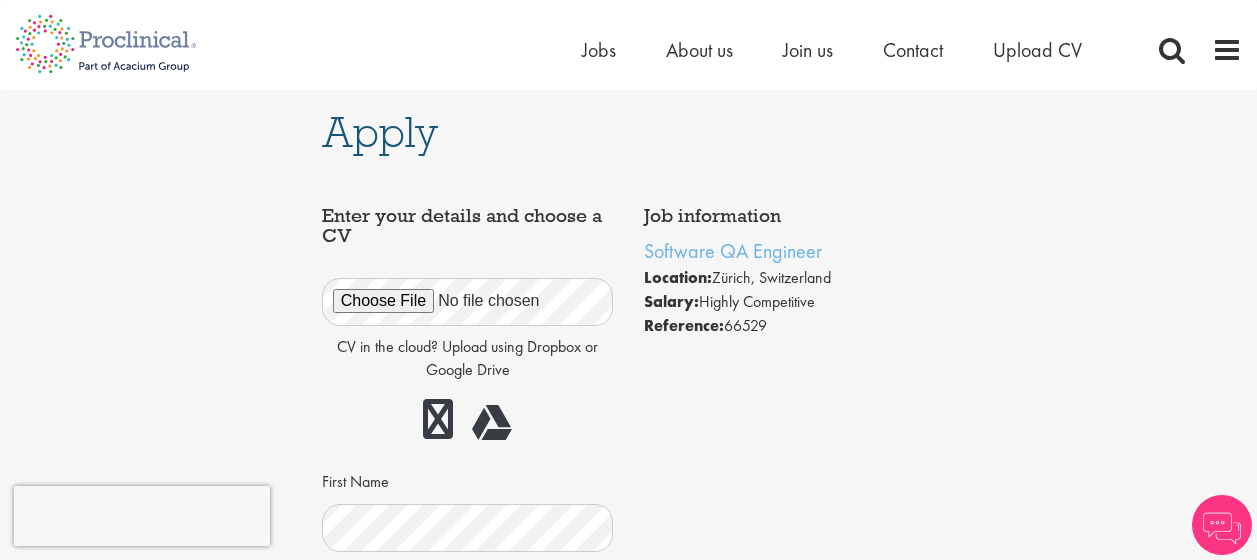 scroll, scrollTop: 0, scrollLeft: 0, axis: both 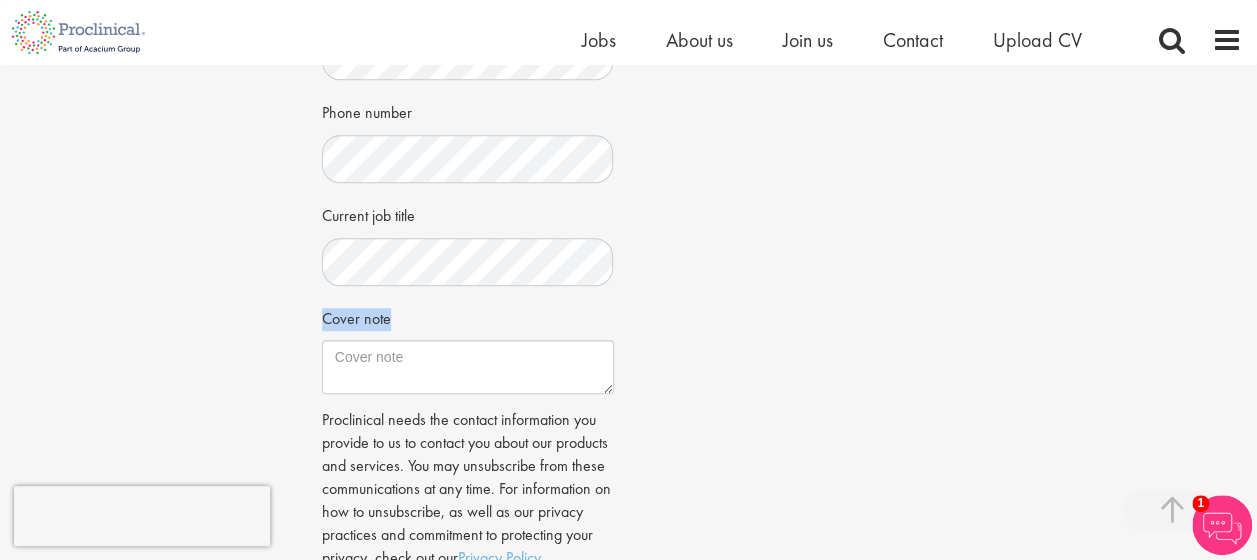 drag, startPoint x: 393, startPoint y: 316, endPoint x: 316, endPoint y: 321, distance: 77.16217 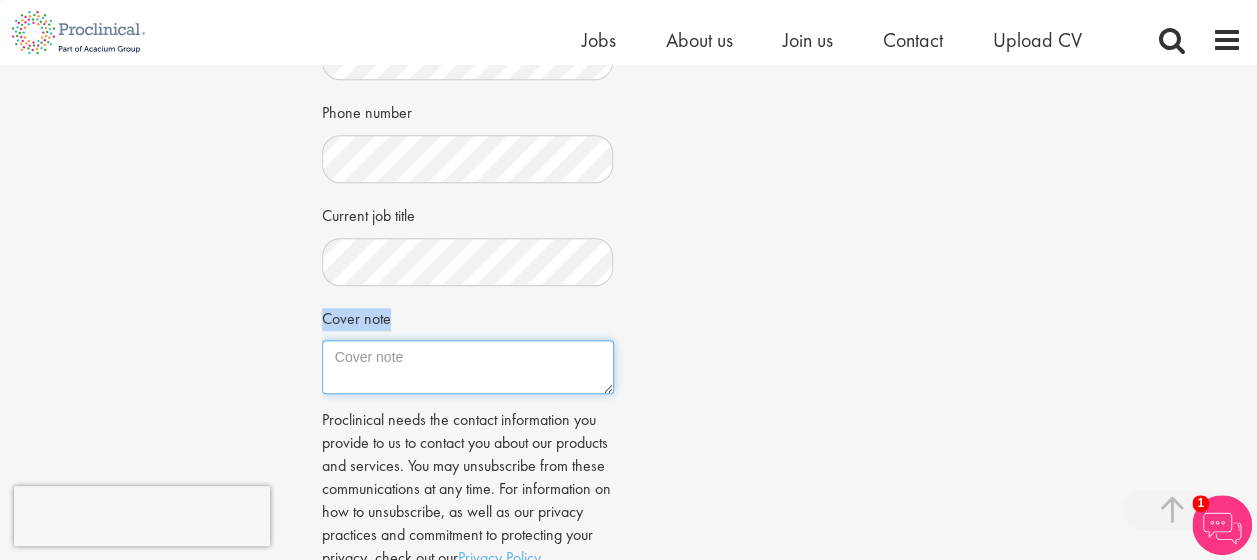 click on "Cover note" at bounding box center (468, 367) 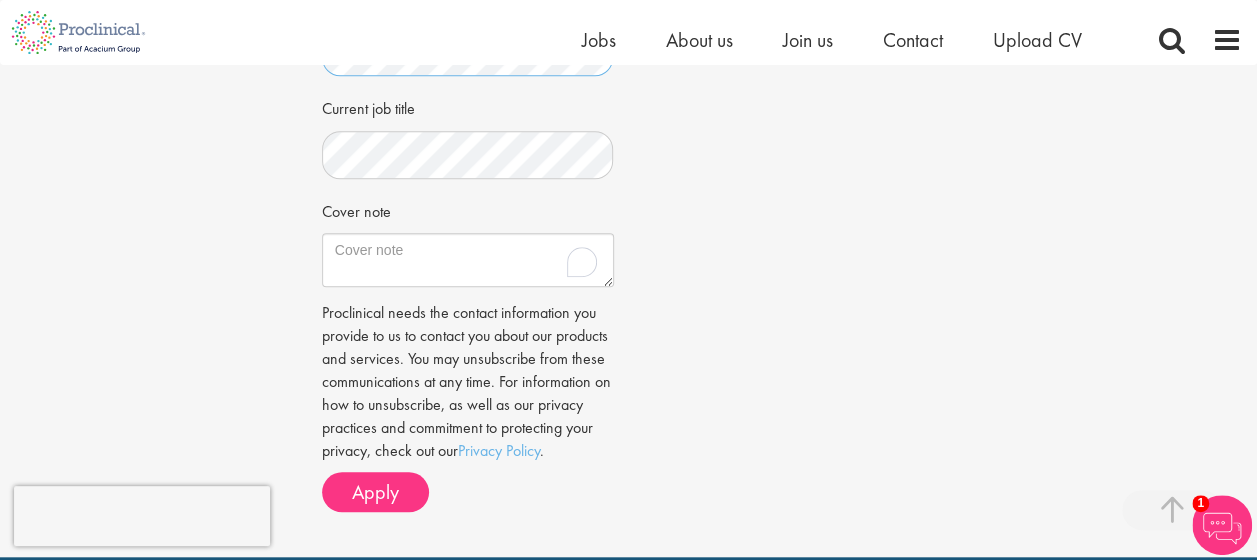 scroll, scrollTop: 706, scrollLeft: 0, axis: vertical 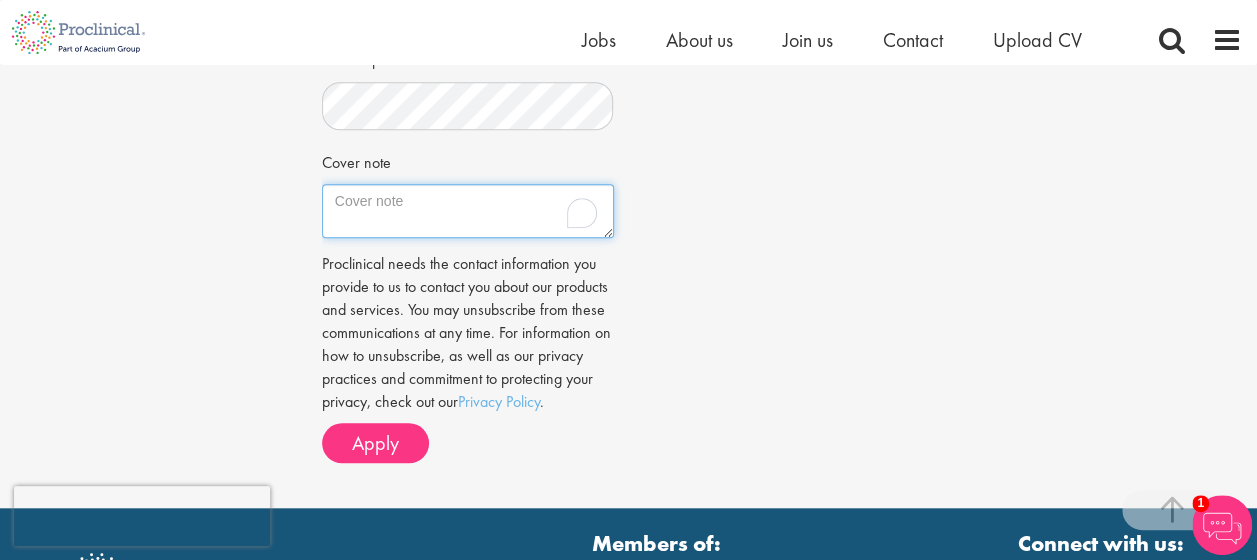 click on "Cover note" at bounding box center [468, 211] 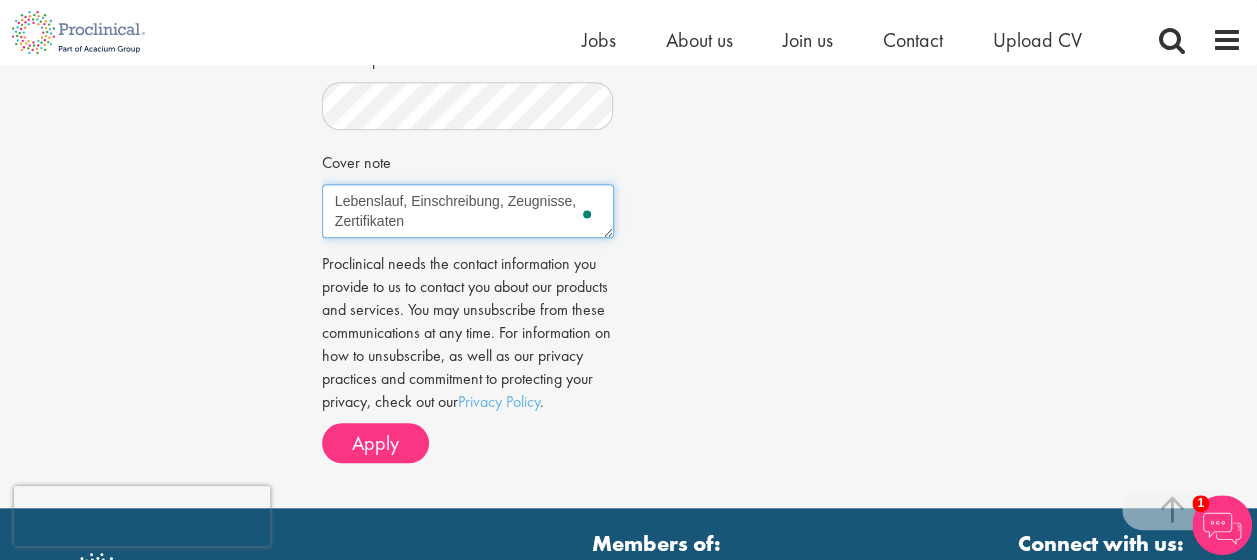 drag, startPoint x: 505, startPoint y: 202, endPoint x: 410, endPoint y: 200, distance: 95.02105 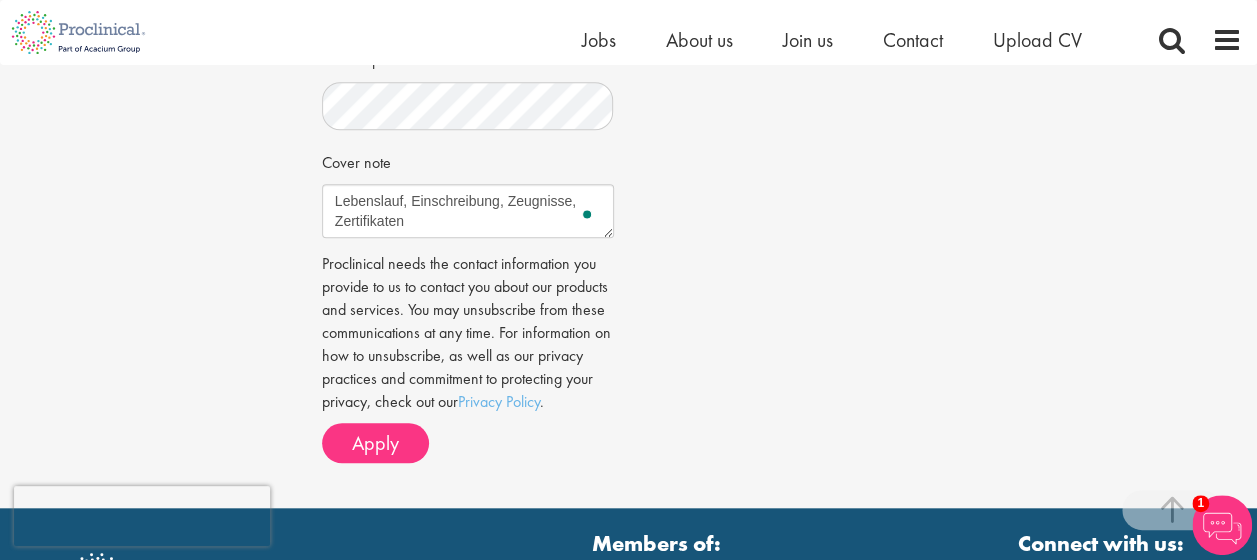 click on "Job information
Software QA Engineer
Location:
Zürich, Switzerland
Salary:
Highly Competitive
Reference:
66529" at bounding box center (629, -29) 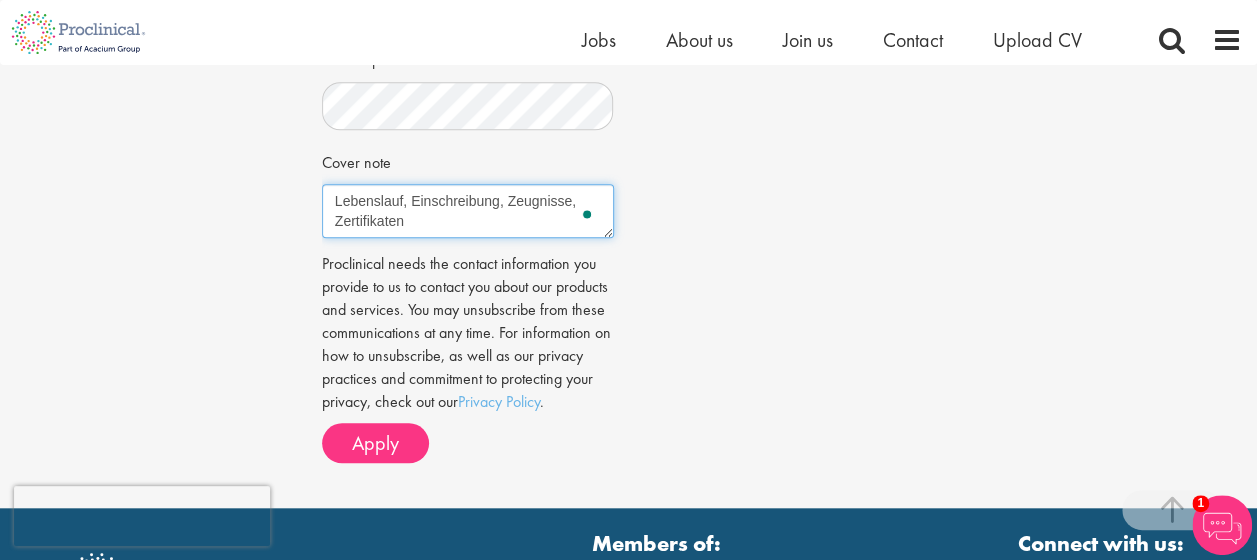 drag, startPoint x: 414, startPoint y: 223, endPoint x: 333, endPoint y: 220, distance: 81.055534 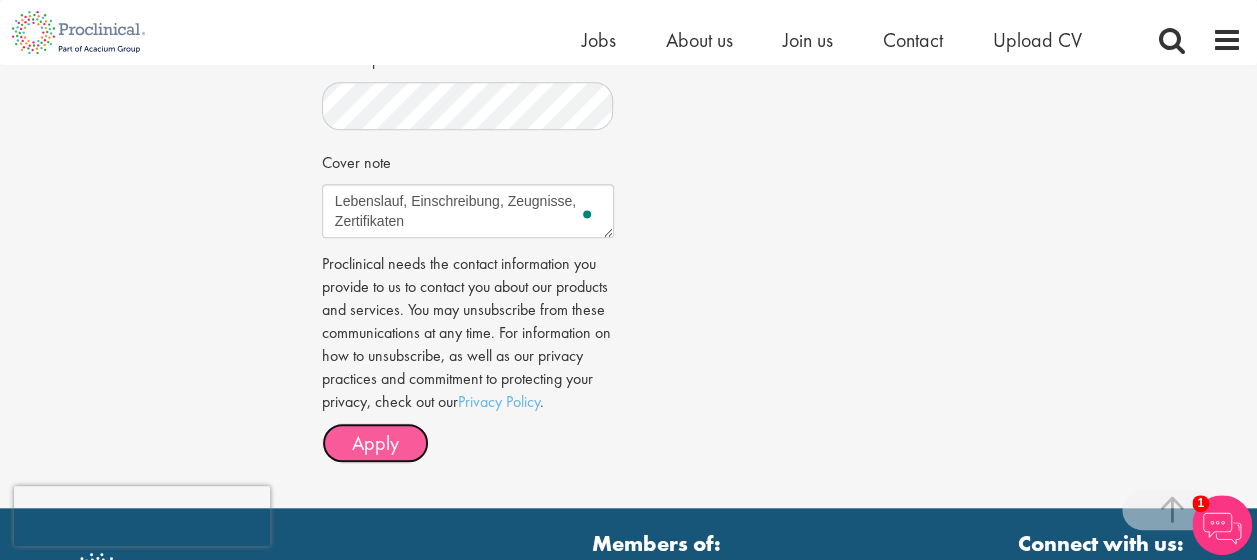 click on "Apply" at bounding box center [375, 443] 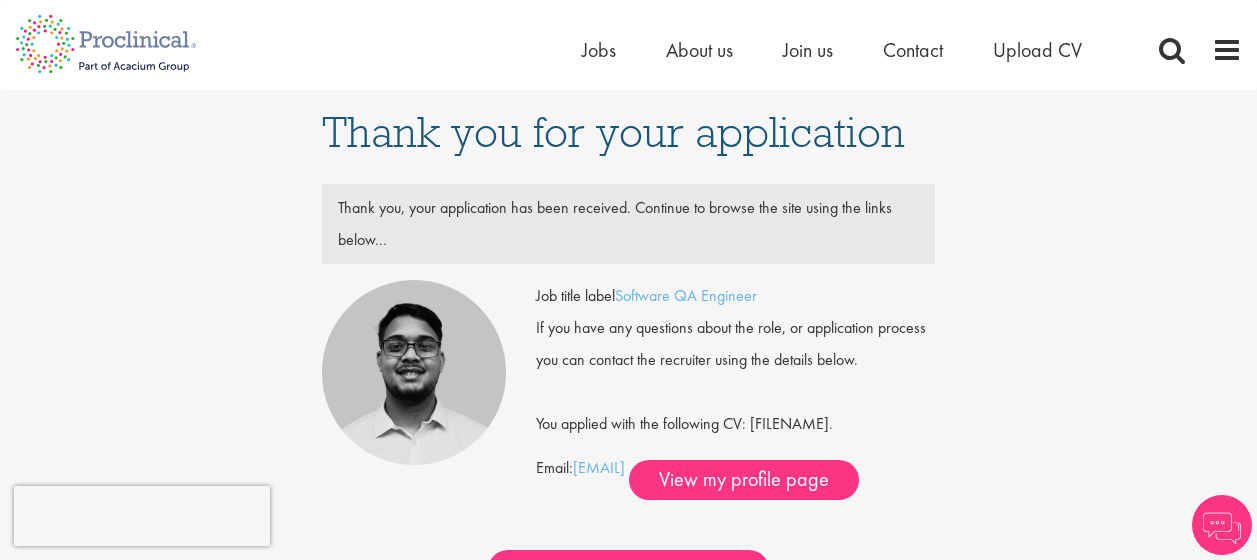 scroll, scrollTop: 0, scrollLeft: 0, axis: both 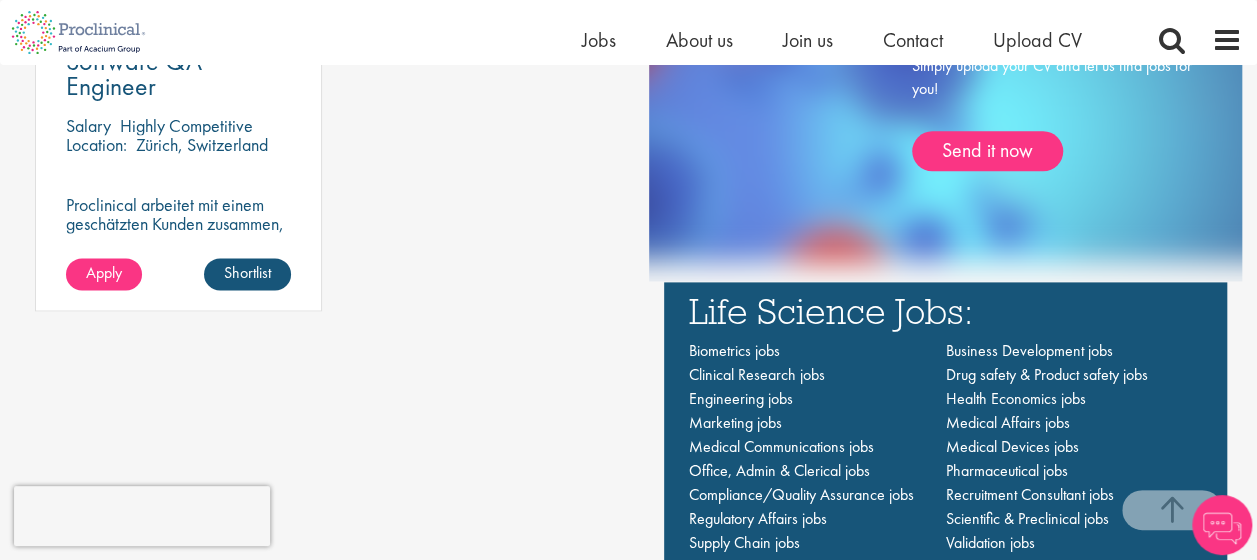 click on "Software QA Engineer
Salary
Highly Competitive
Location:
[CITY], [COUNTRY]
Proclinical arbeitet mit einem geschätzten Kunden zusammen, der einen Software-QA-Ingenieur zur Verstärkung seines Teams sucht.
[FIRST]  [LAST]" at bounding box center (178, 139) 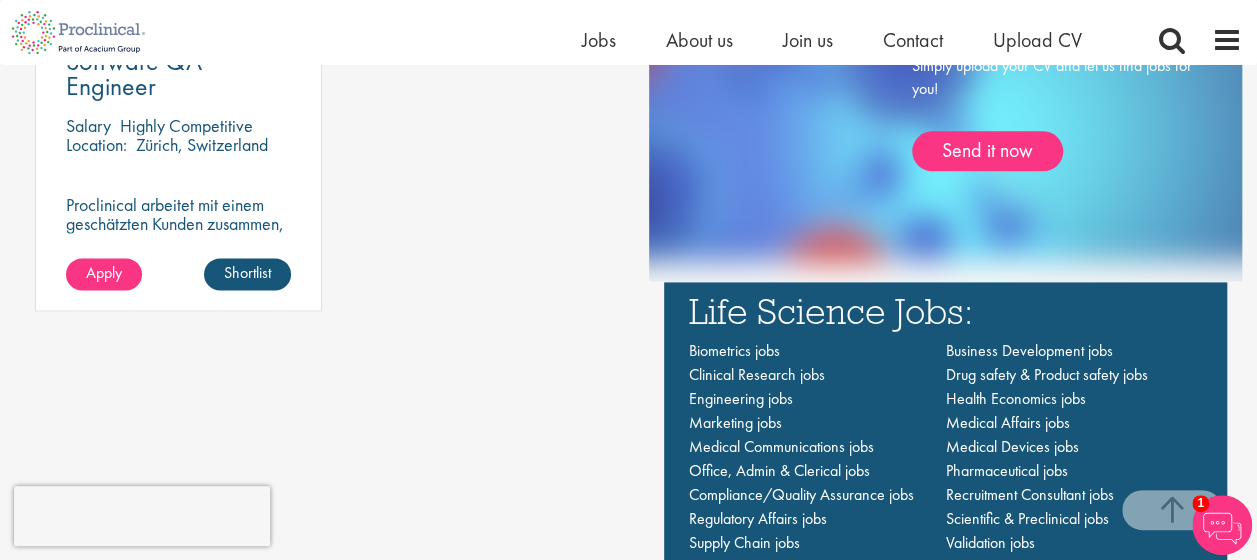 click on "Highly Competitive" at bounding box center (186, 125) 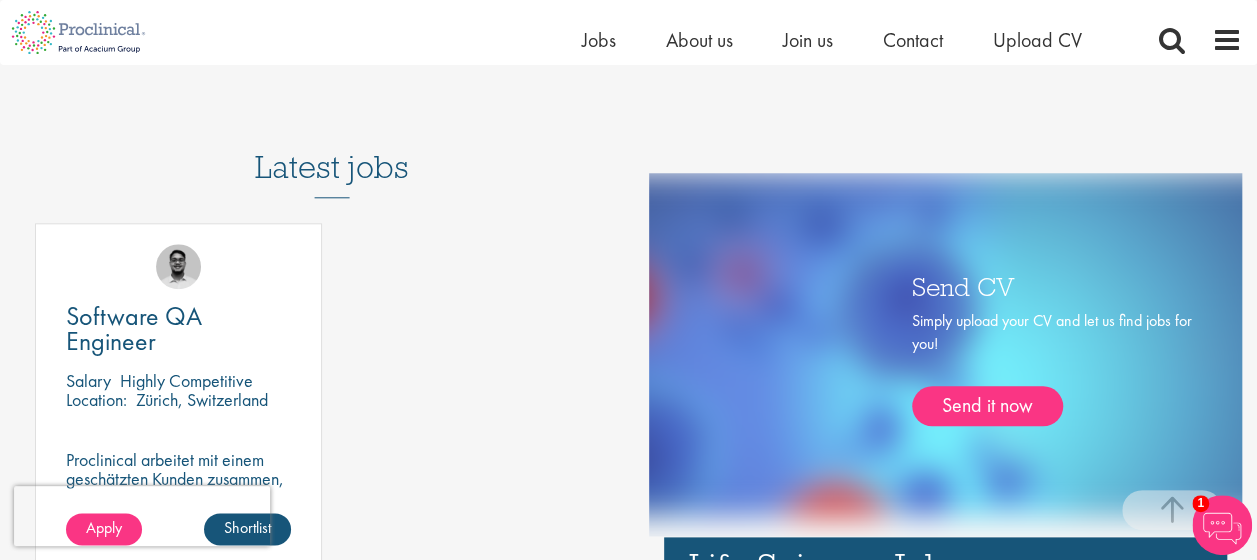scroll, scrollTop: 902, scrollLeft: 0, axis: vertical 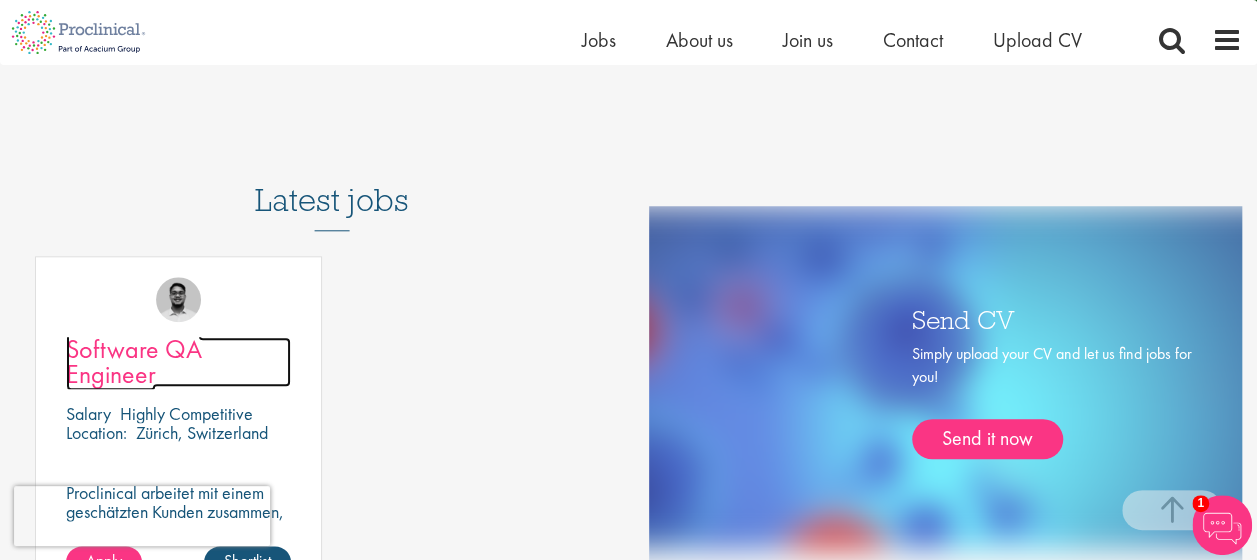 click on "Software QA Engineer" at bounding box center [134, 361] 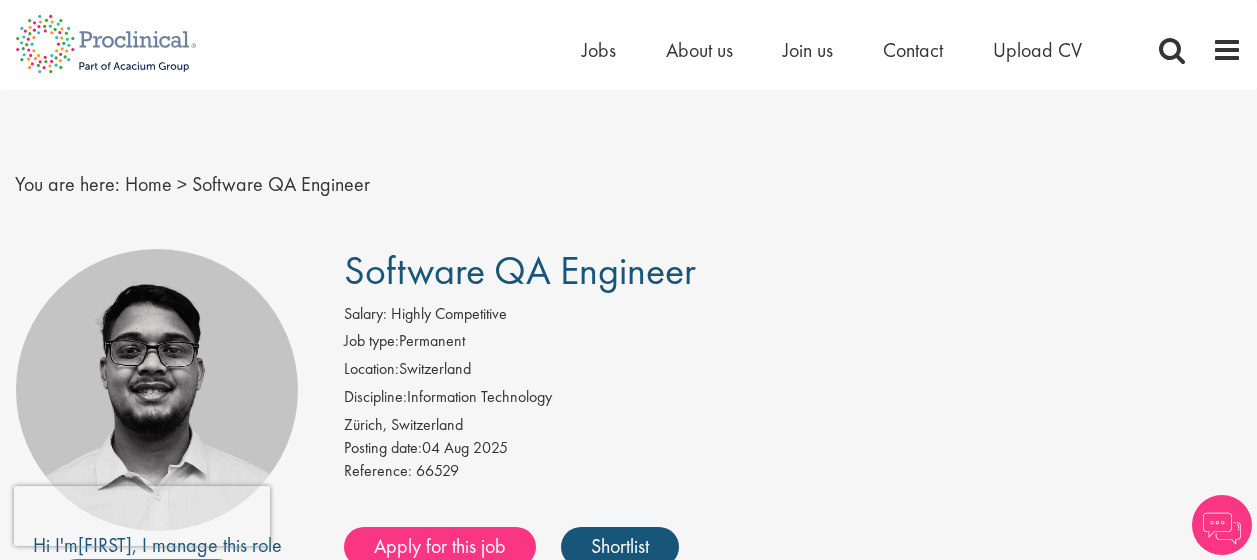 scroll, scrollTop: 0, scrollLeft: 0, axis: both 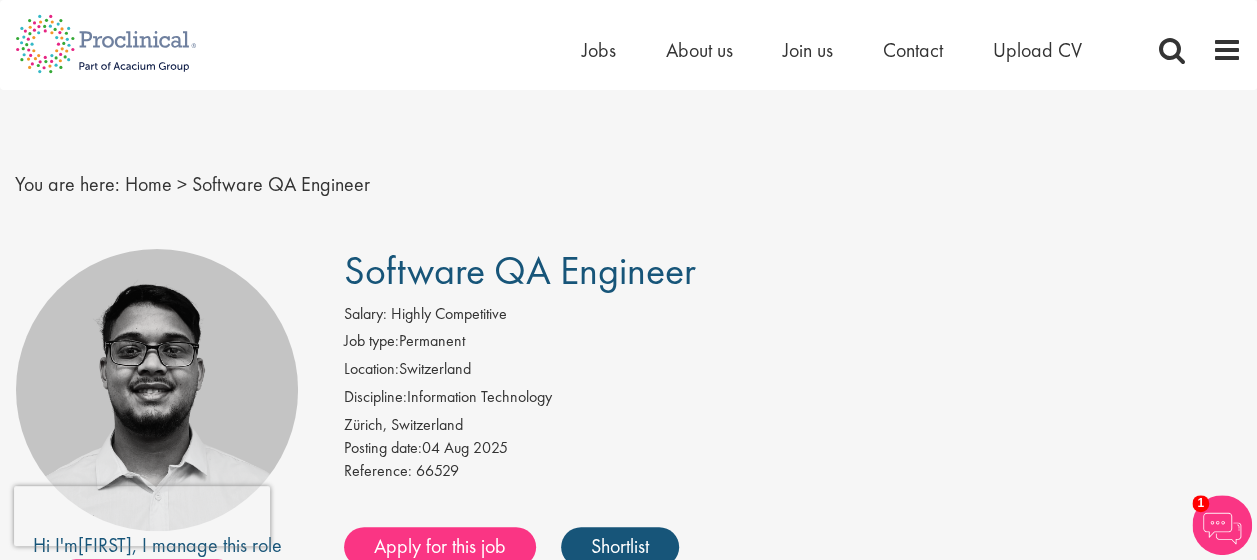 click on "Software QA Engineer" at bounding box center (793, 271) 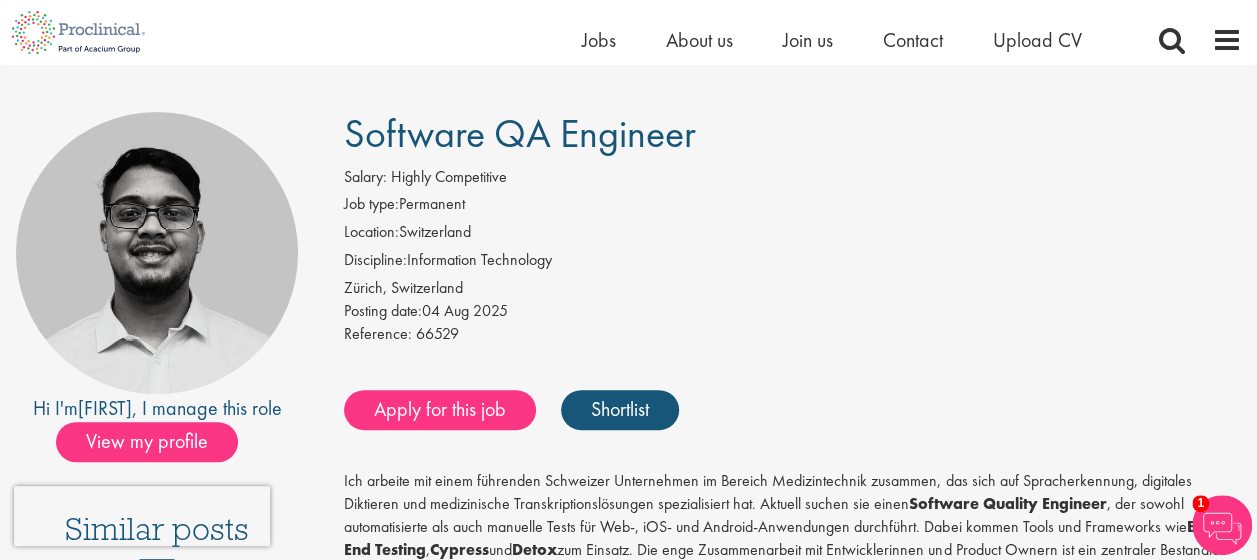 scroll, scrollTop: 0, scrollLeft: 0, axis: both 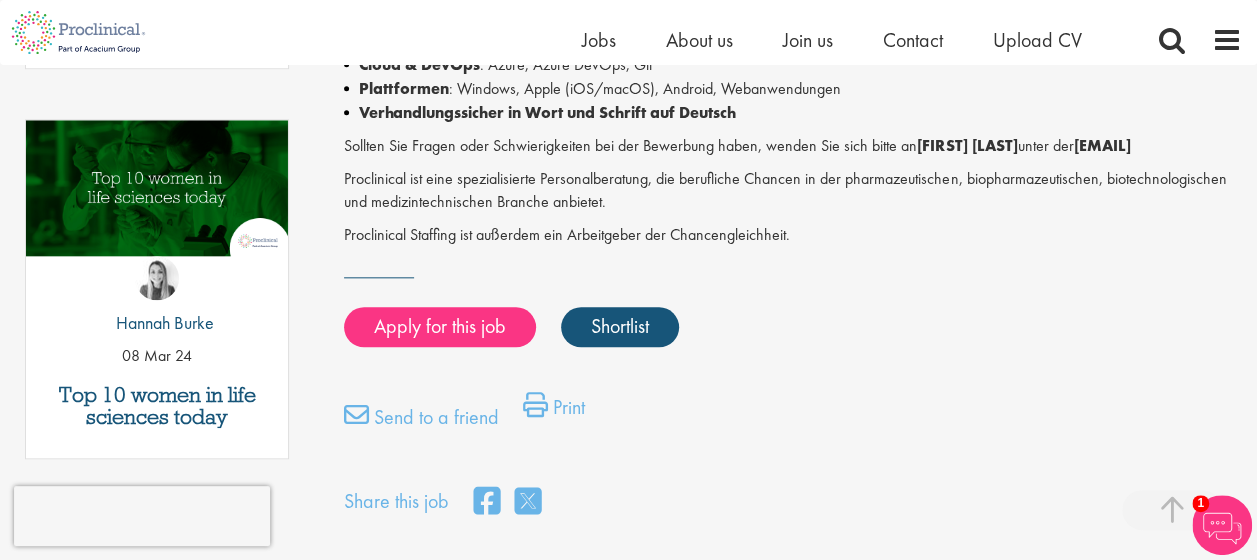 drag, startPoint x: 564, startPoint y: 166, endPoint x: 342, endPoint y: 173, distance: 222.11034 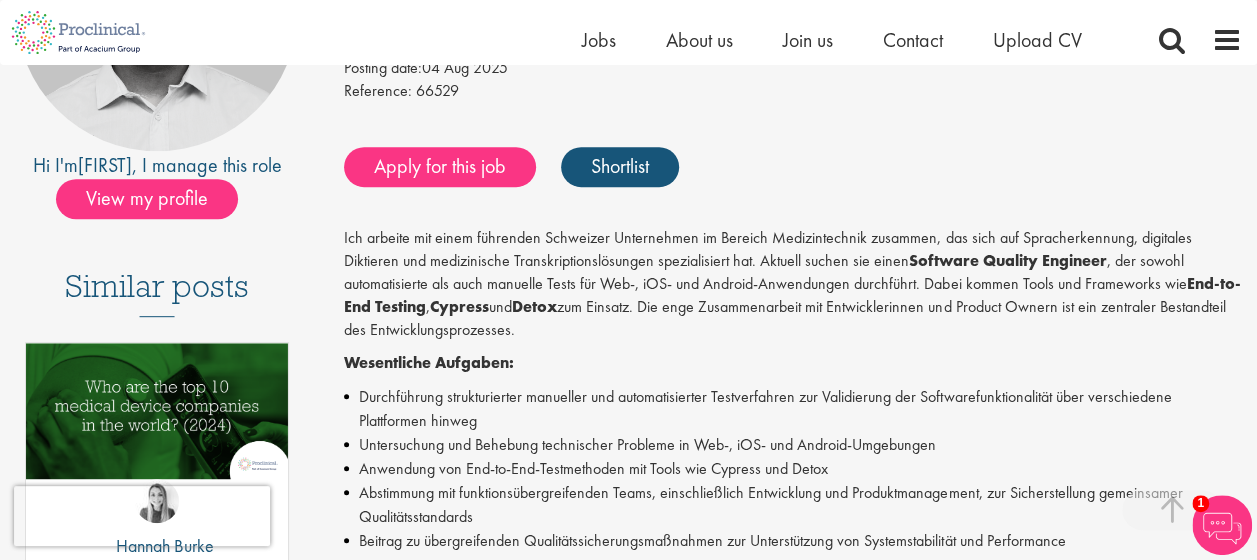 scroll, scrollTop: 224, scrollLeft: 0, axis: vertical 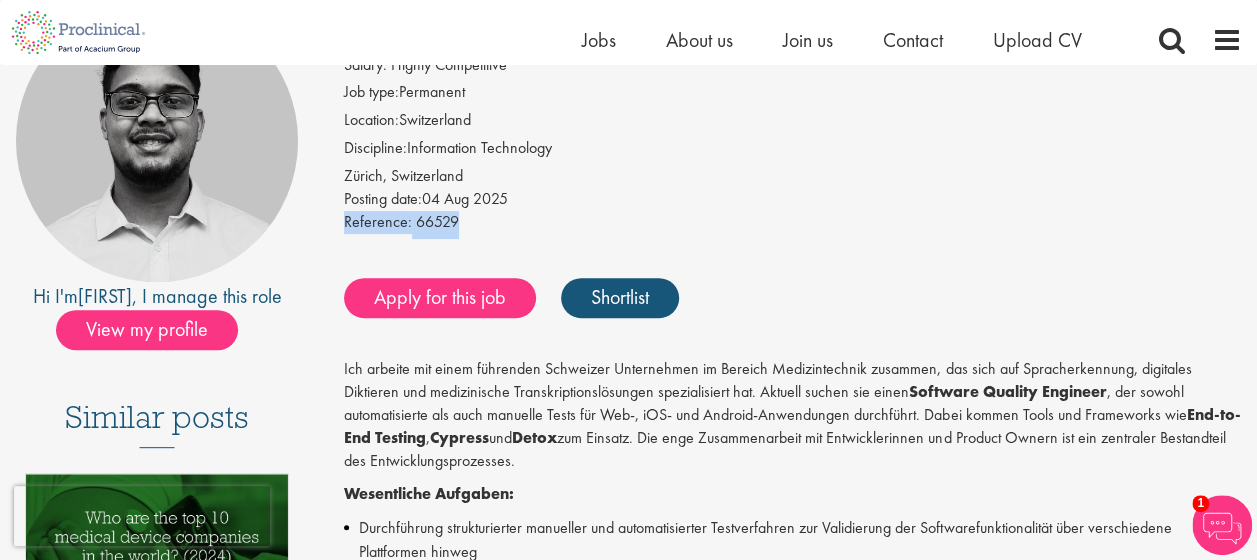 drag, startPoint x: 458, startPoint y: 222, endPoint x: 342, endPoint y: 223, distance: 116.00431 